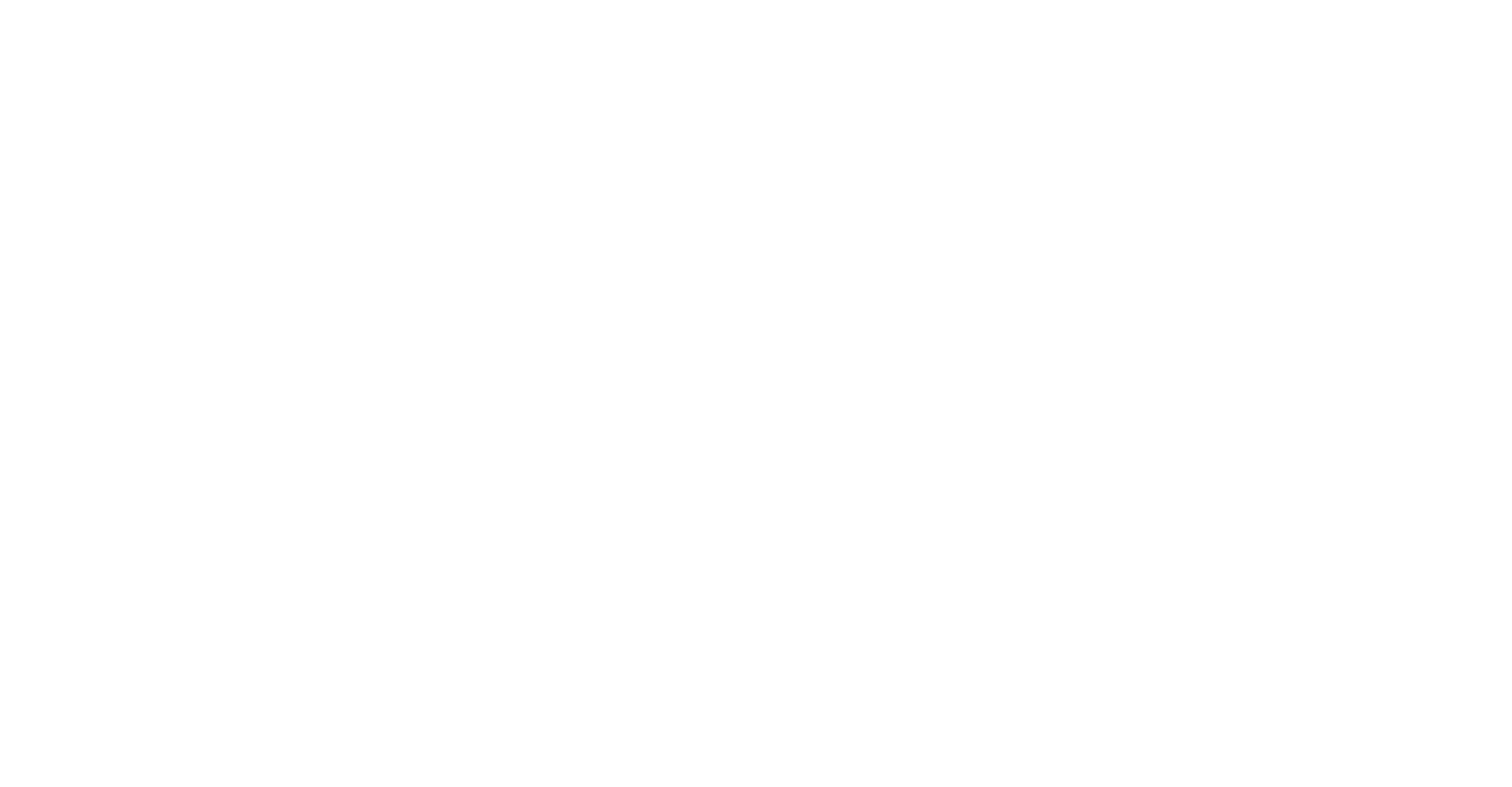 scroll, scrollTop: 0, scrollLeft: 0, axis: both 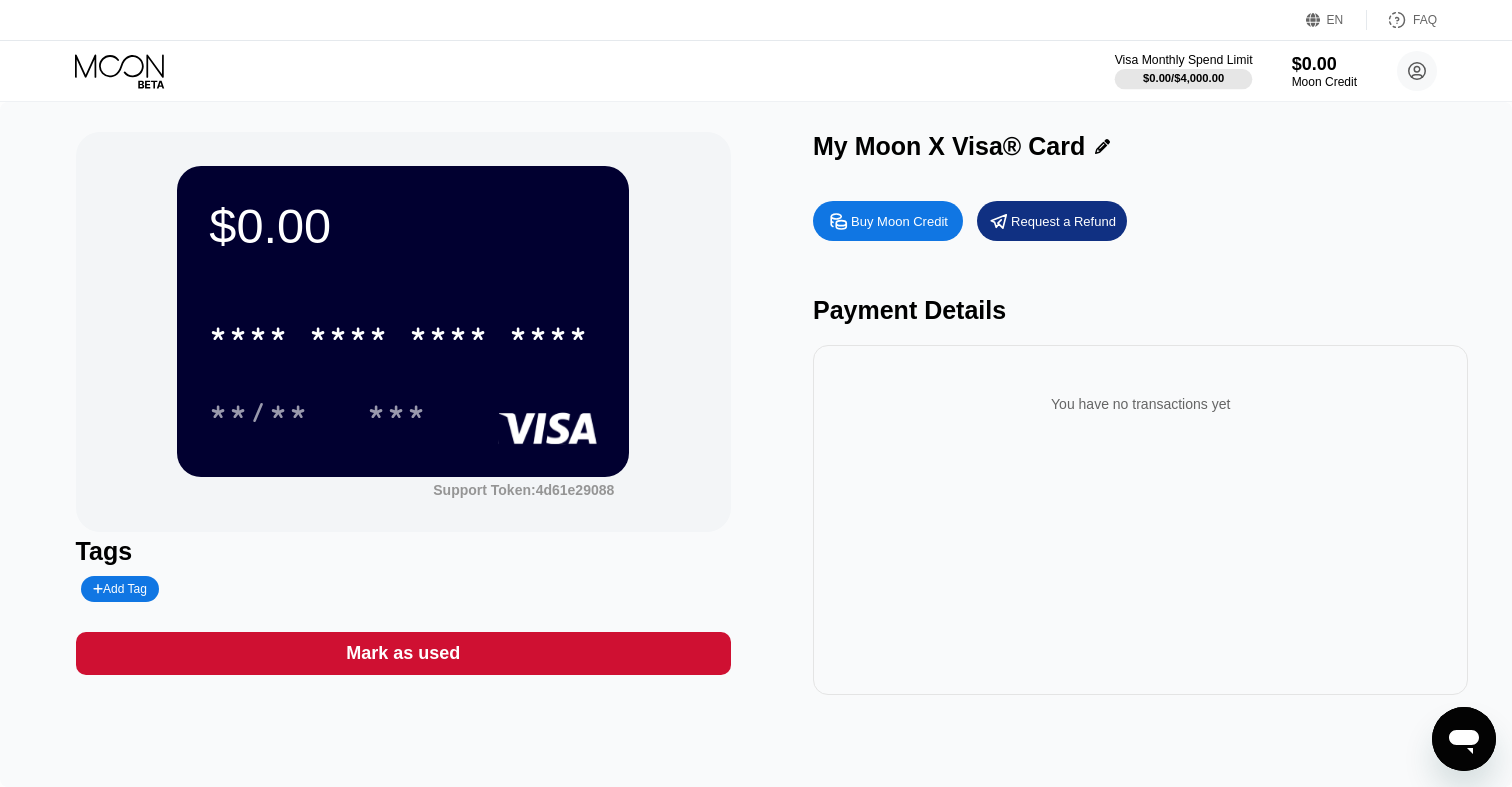 click on "$0.00 / $4,000.00" at bounding box center (1183, 78) 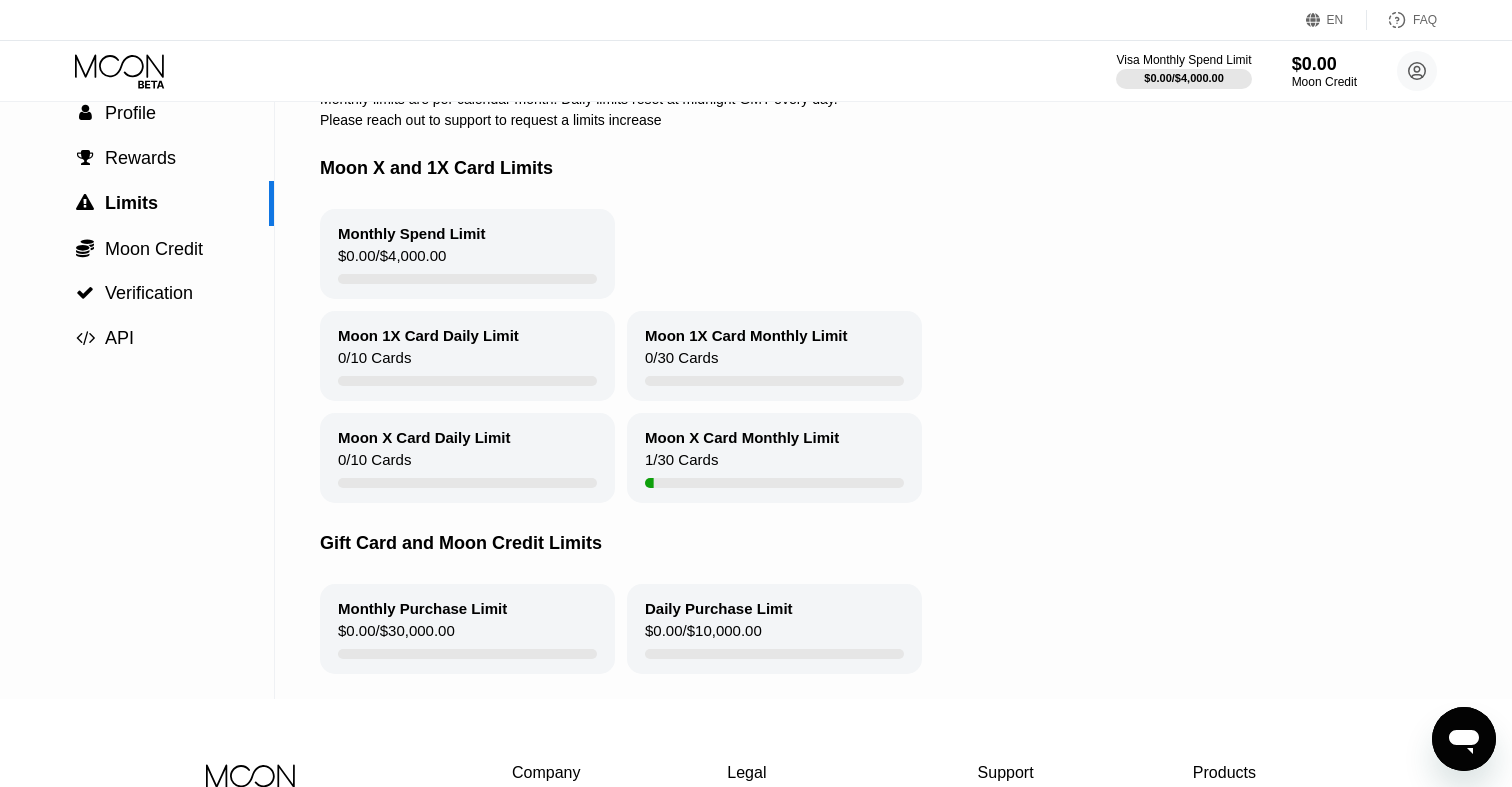 scroll, scrollTop: 0, scrollLeft: 0, axis: both 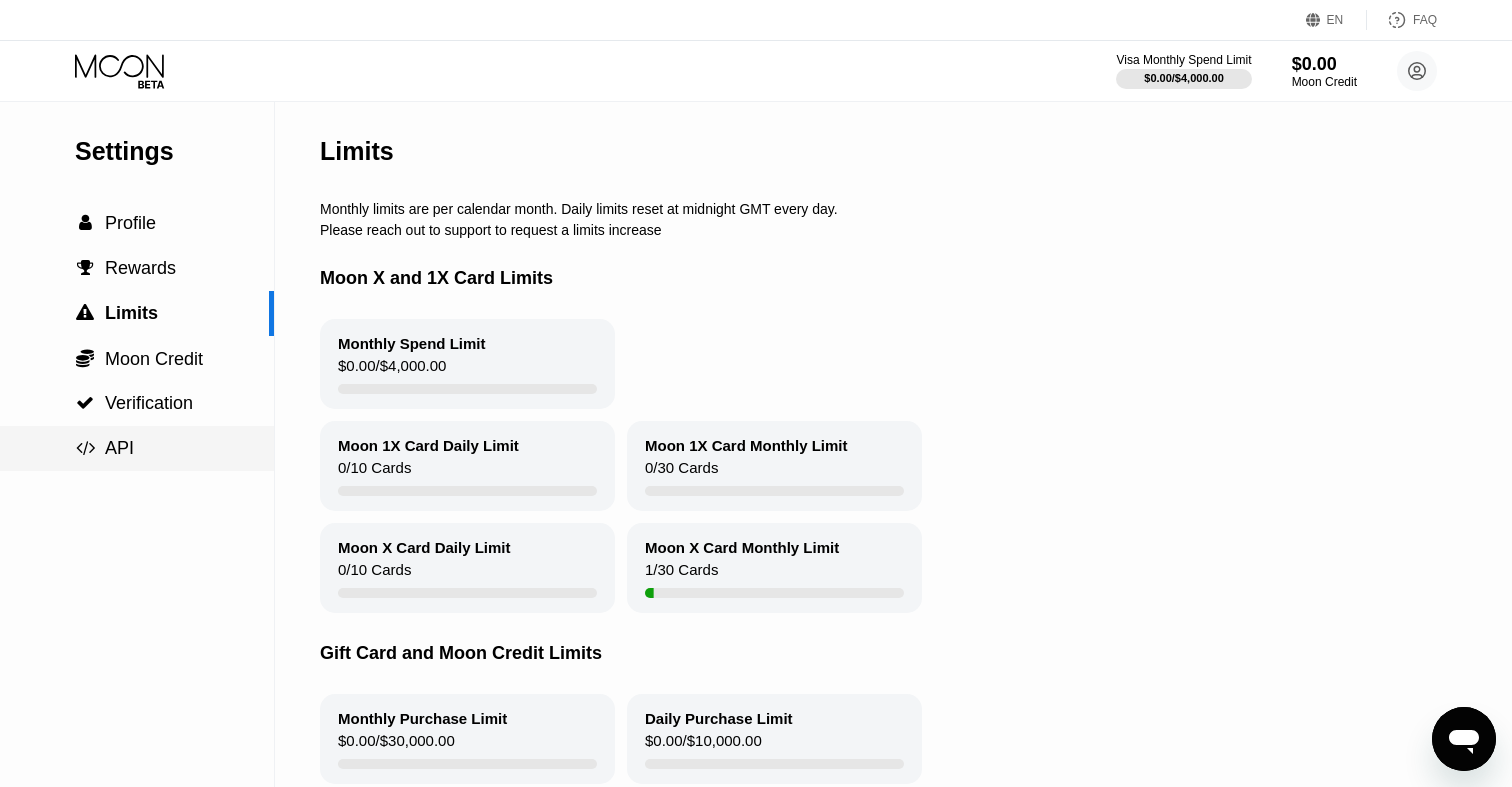 click on " API" at bounding box center [137, 448] 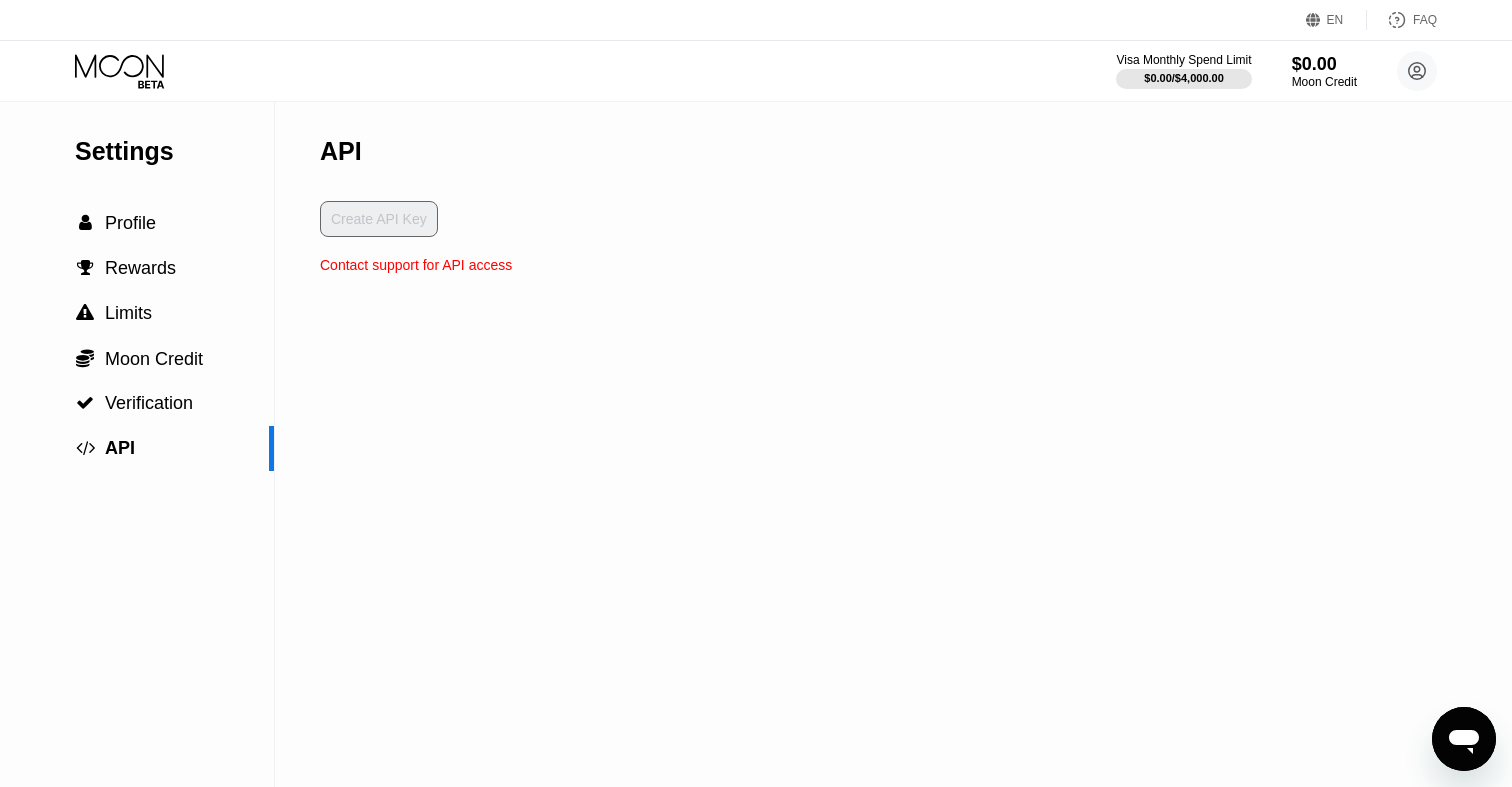 click on "Create API Key" at bounding box center [416, 229] 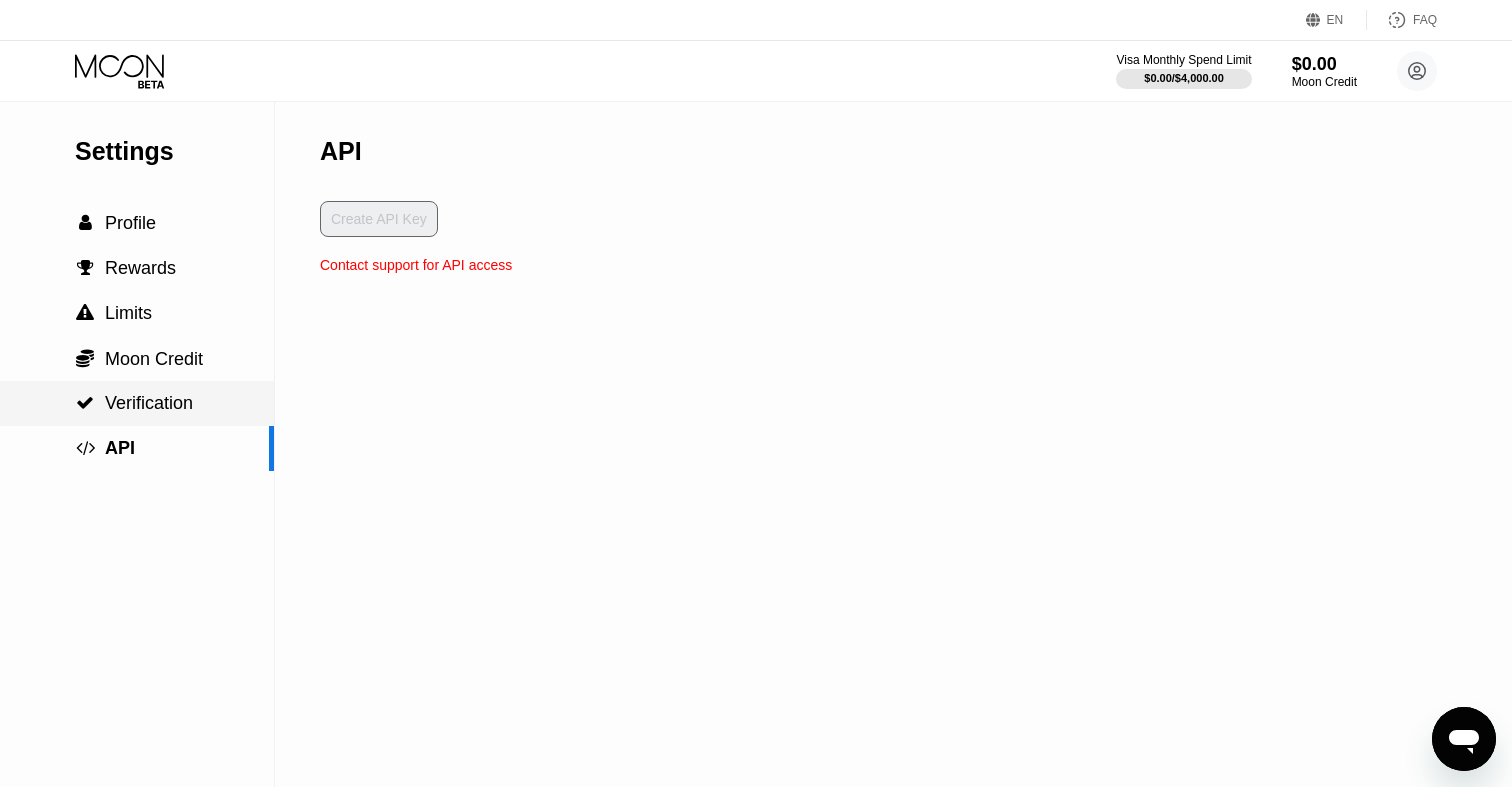 click on "Verification" at bounding box center (149, 403) 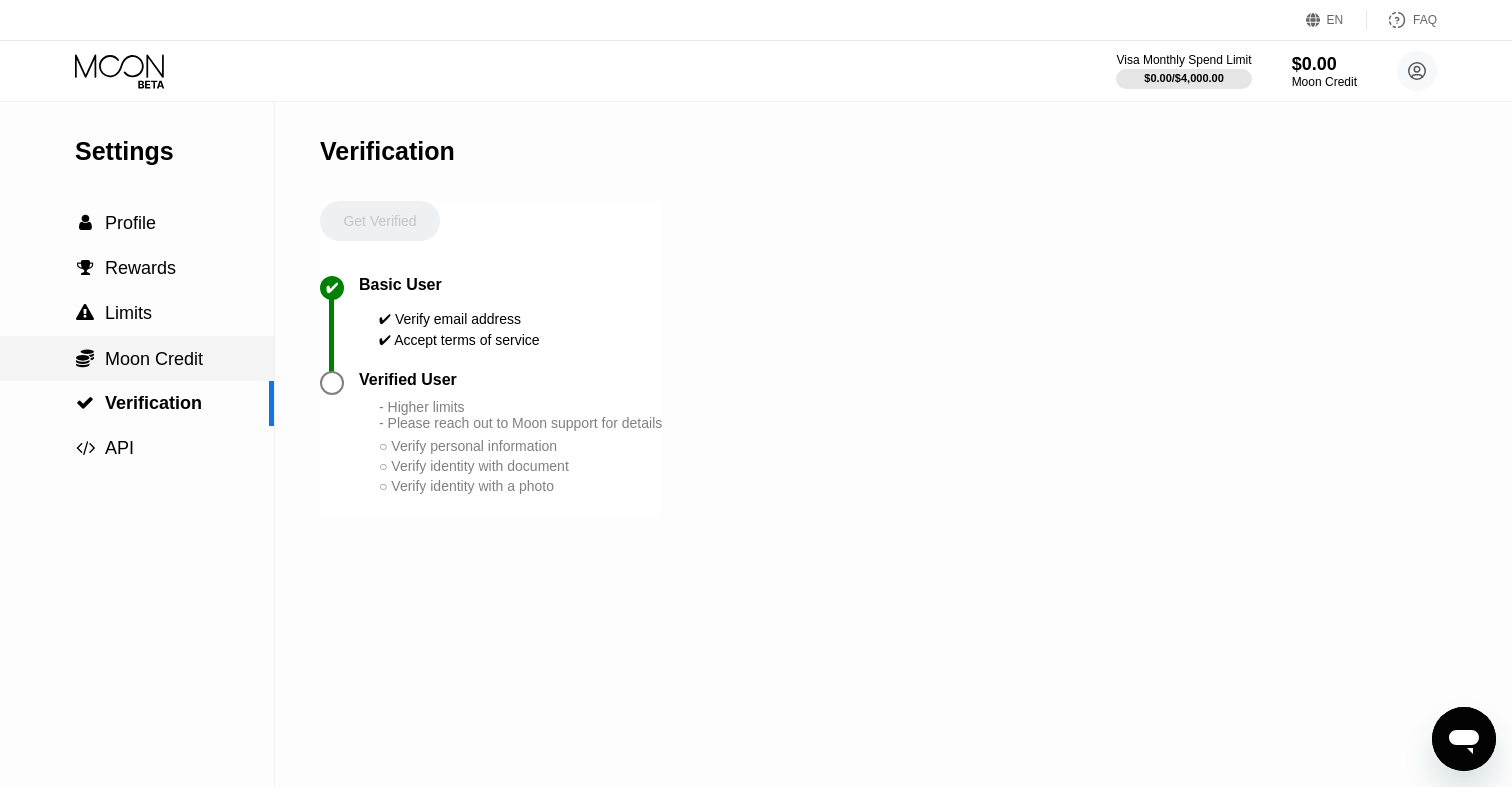 click on "Moon Credit" at bounding box center (154, 359) 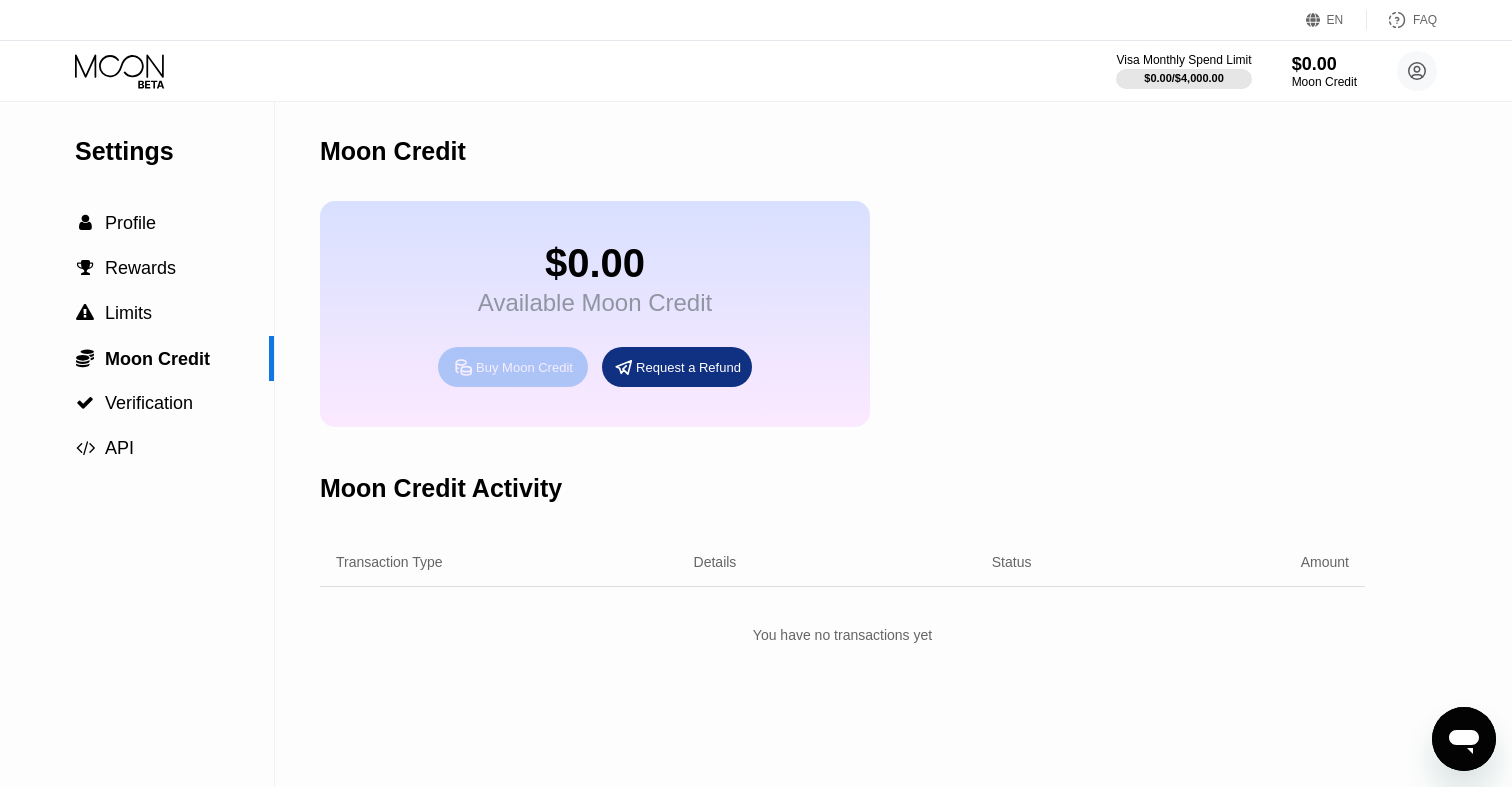 click 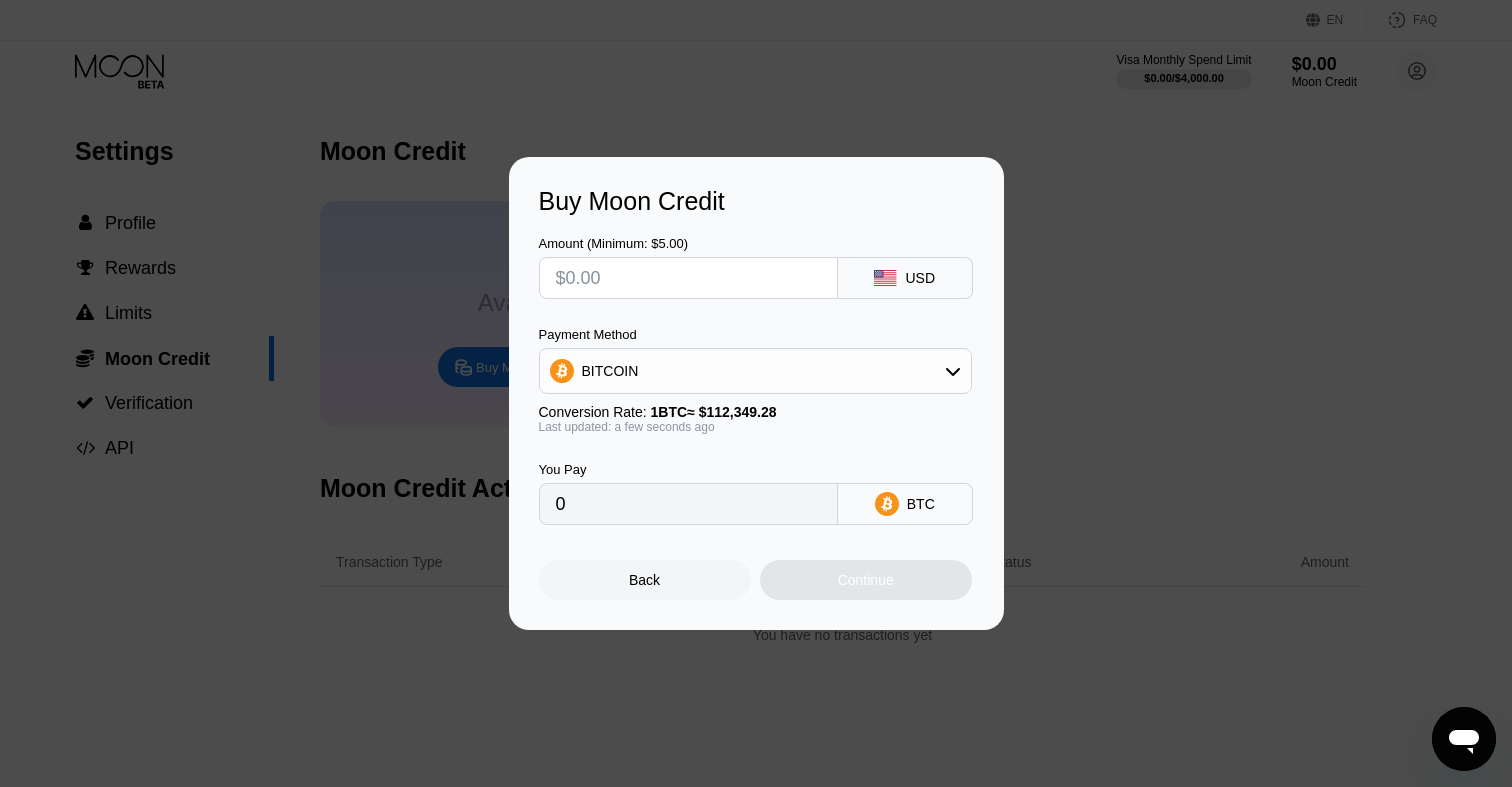 click at bounding box center [688, 278] 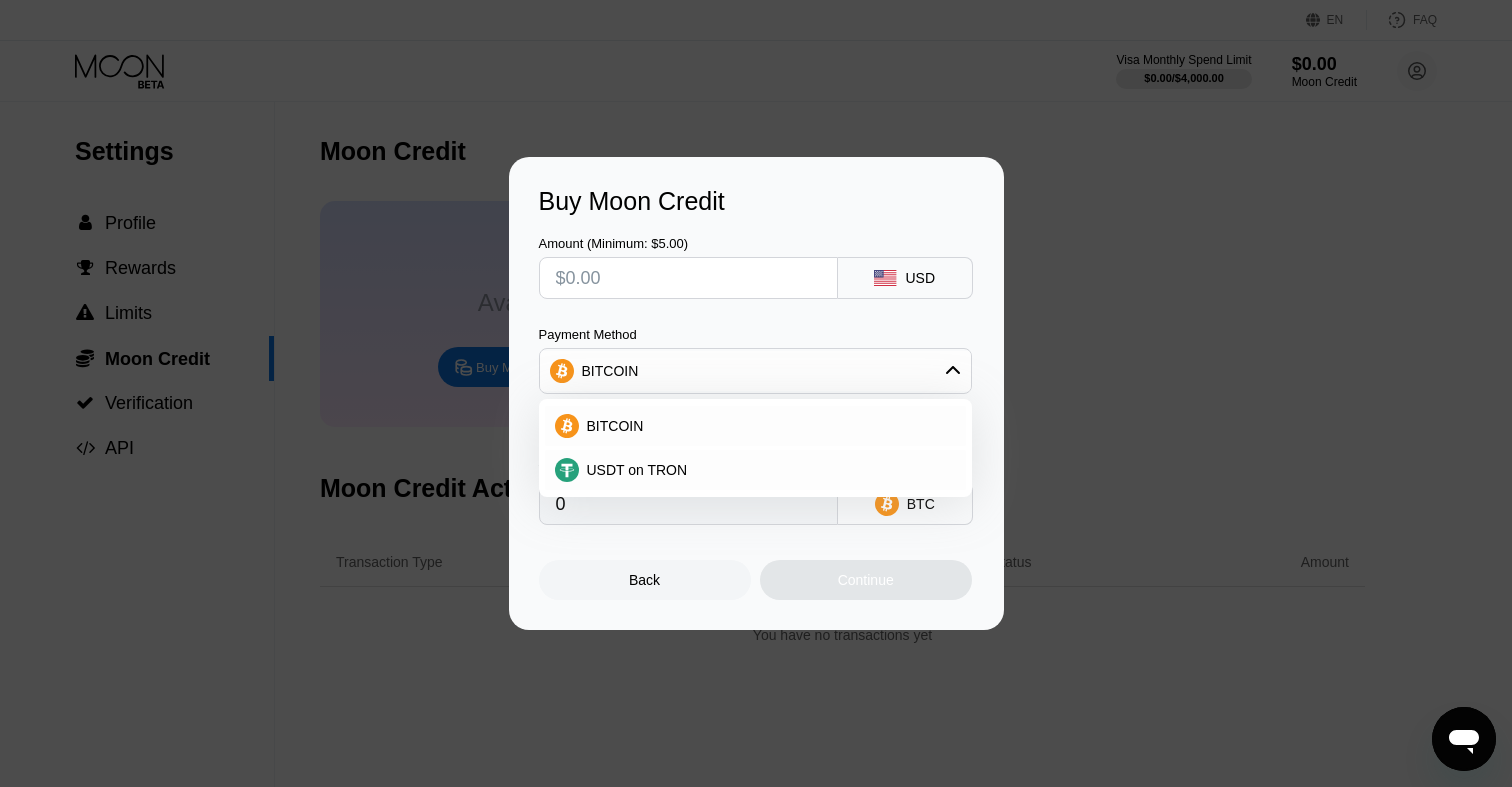 click on "BITCOIN" at bounding box center [755, 371] 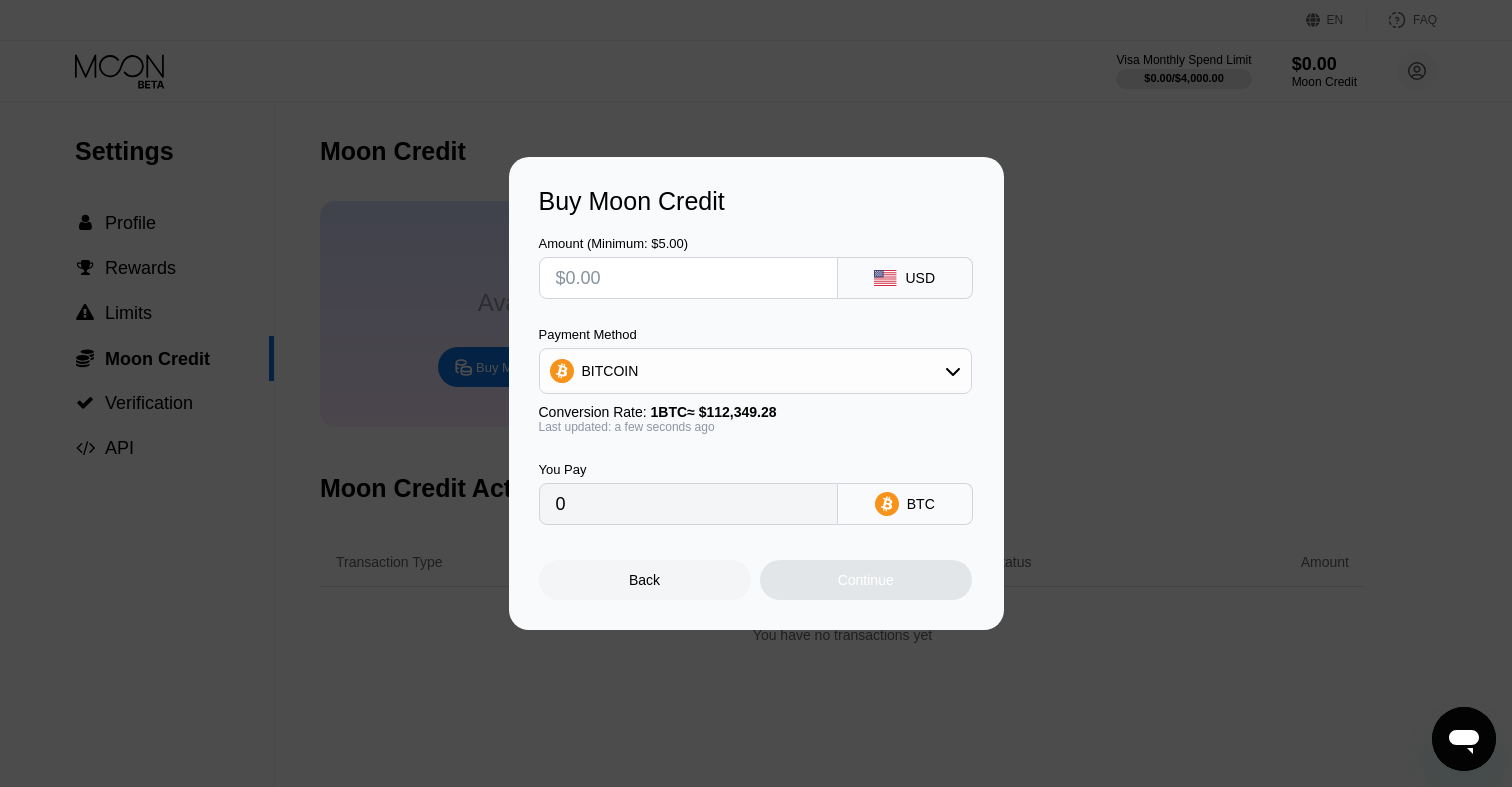 click on "BITCOIN" at bounding box center (755, 371) 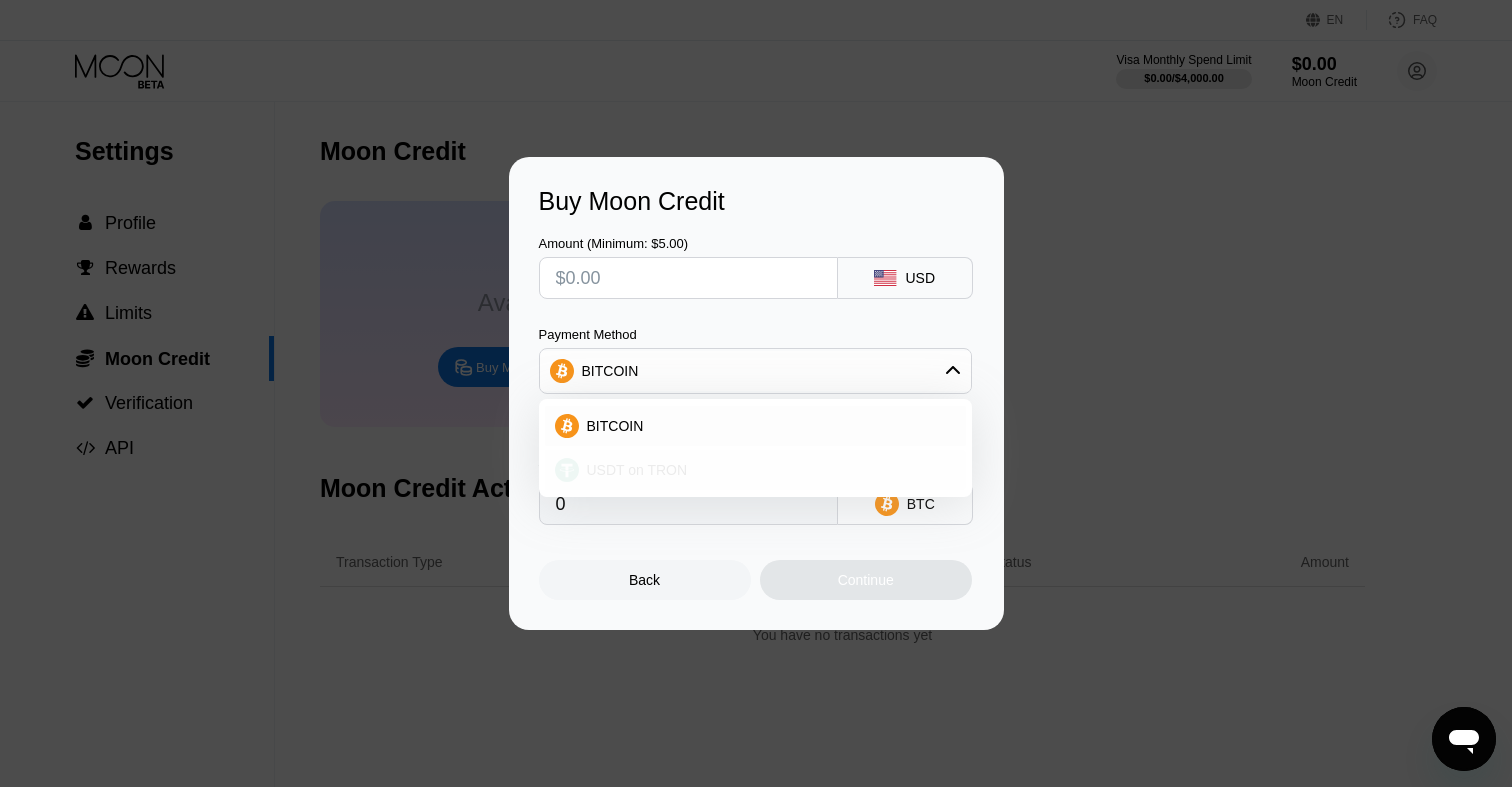 click on "USDT on TRON" at bounding box center [755, 470] 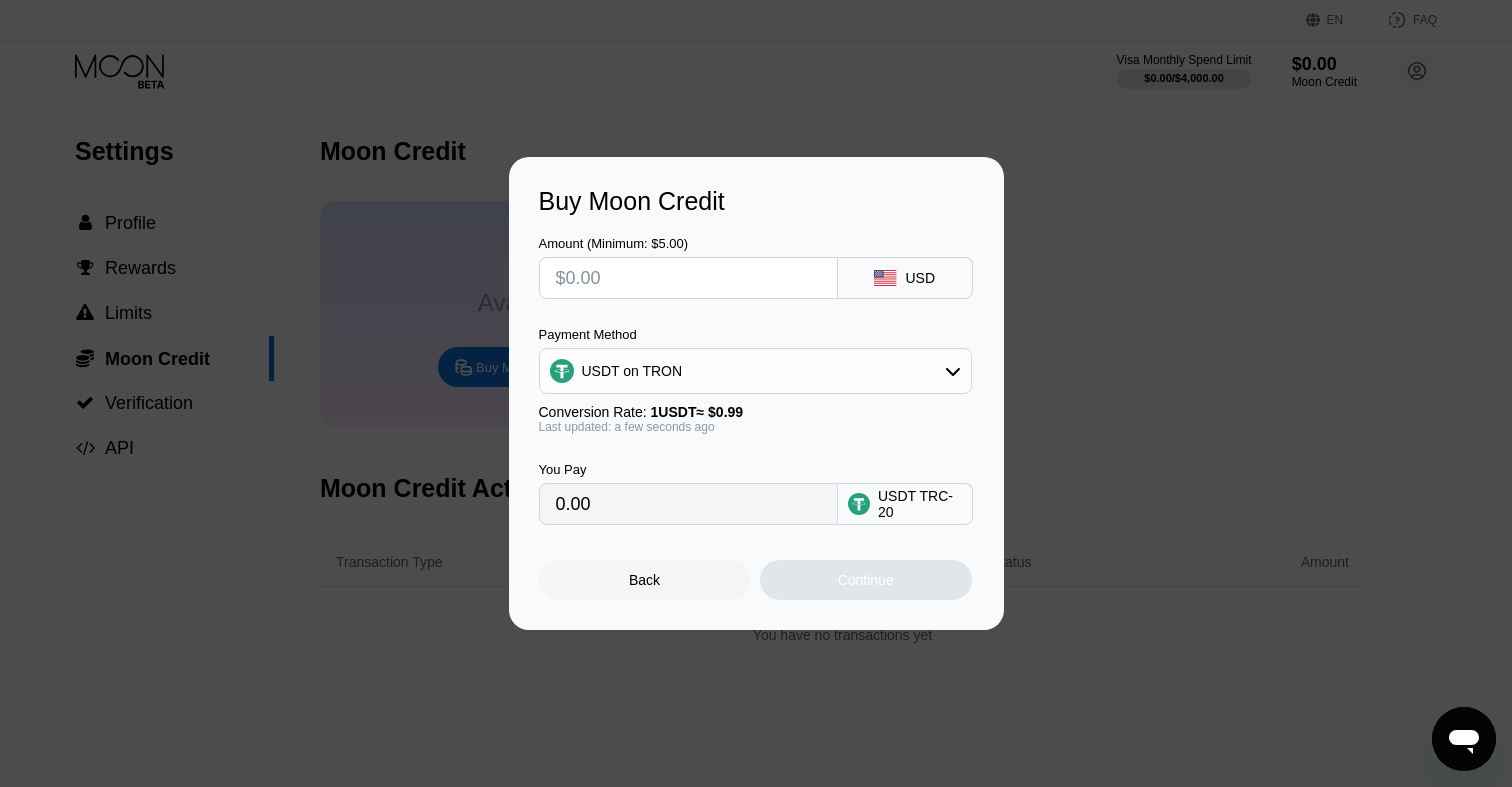 click on "0.00" at bounding box center [688, 504] 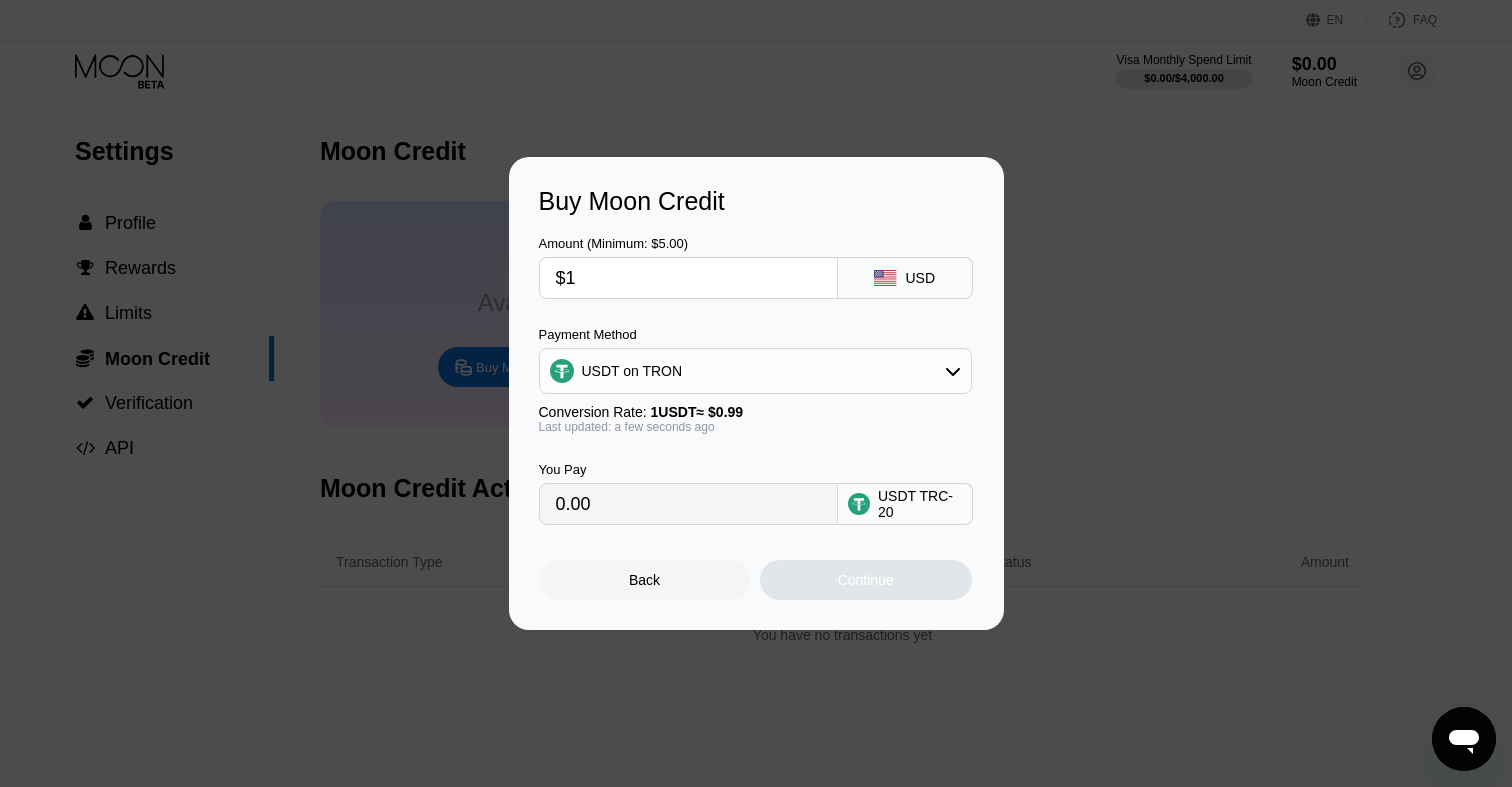 type on "1.01" 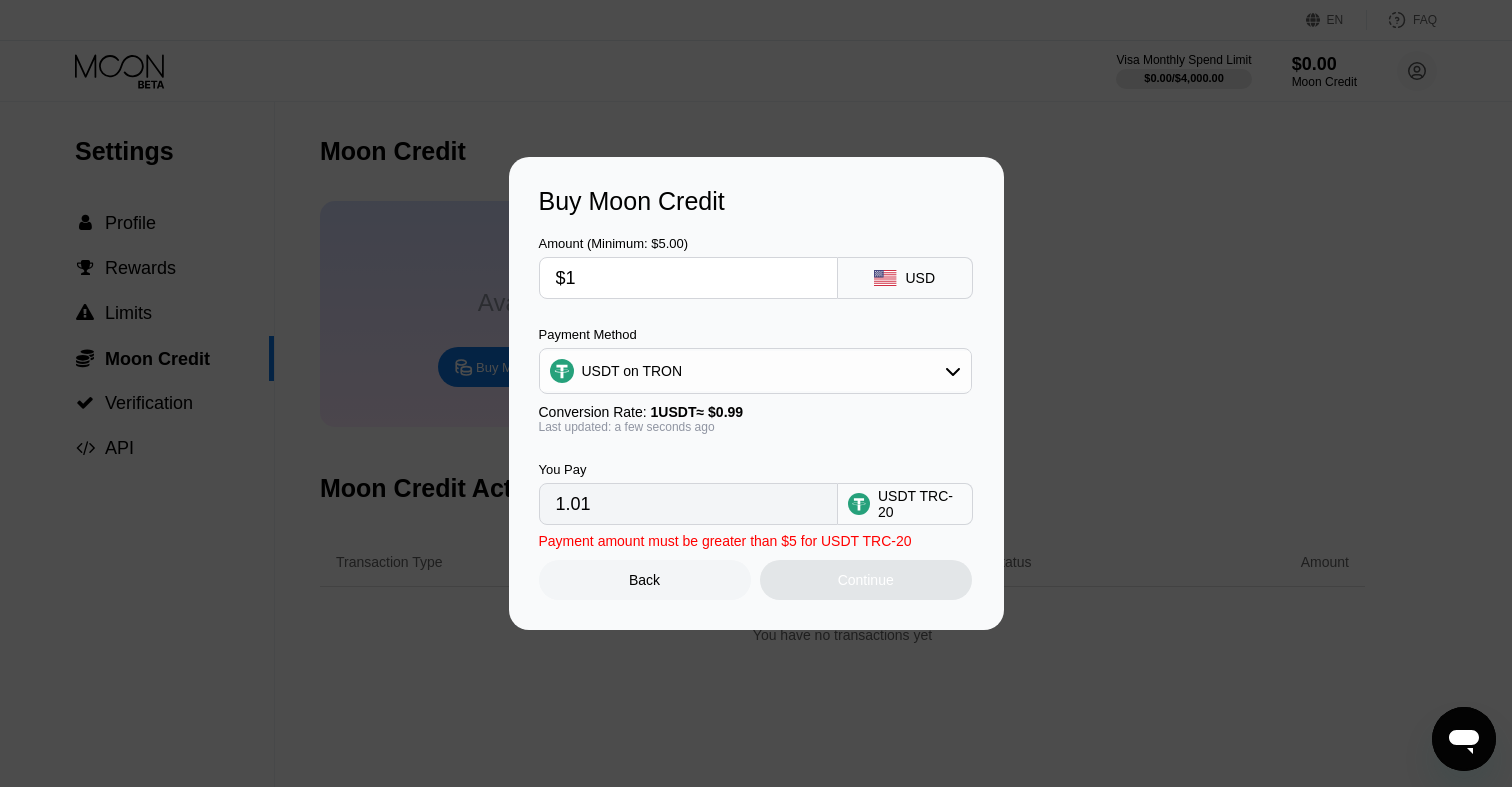 type 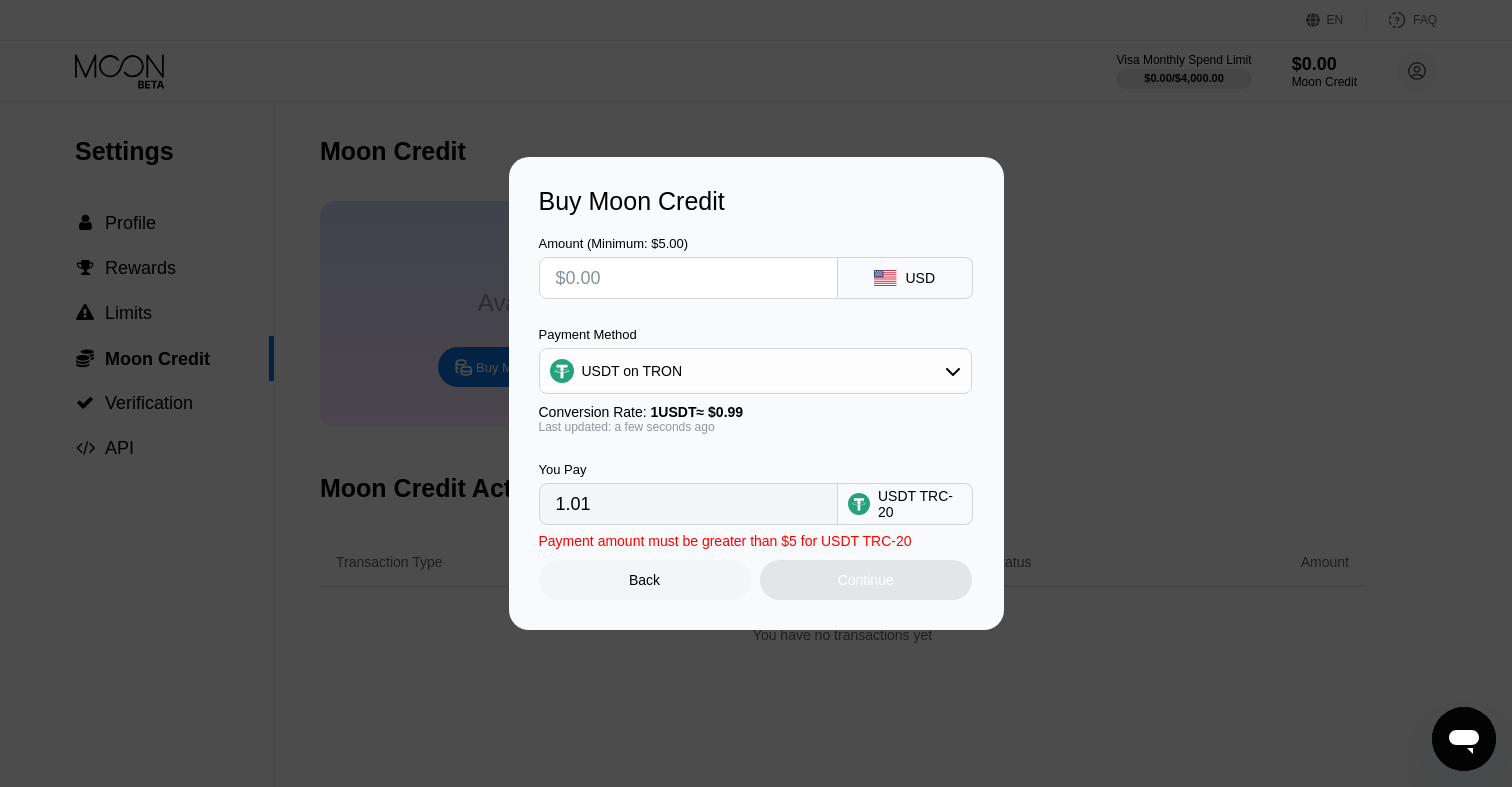 type on "0.00" 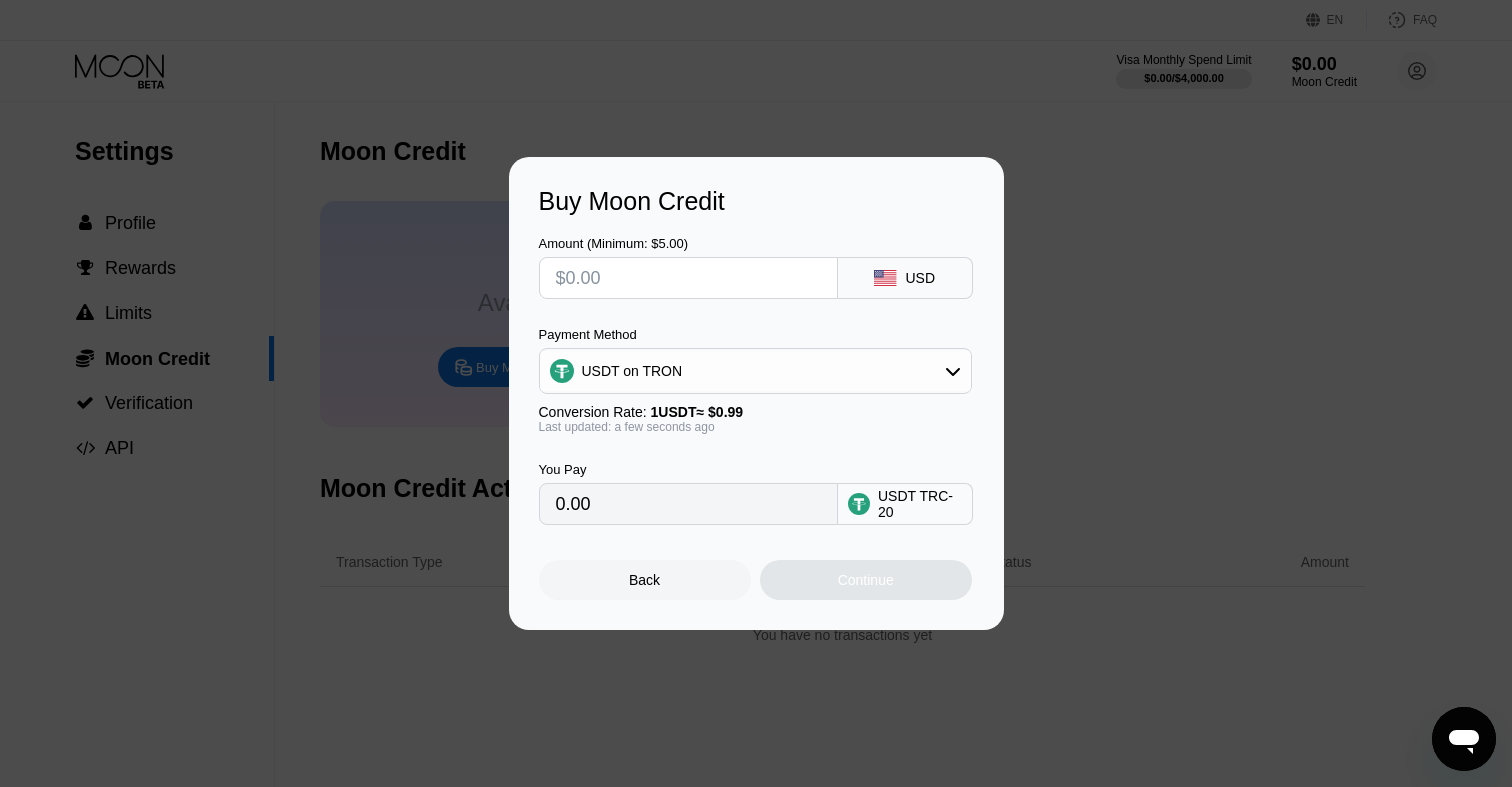 type on "$5" 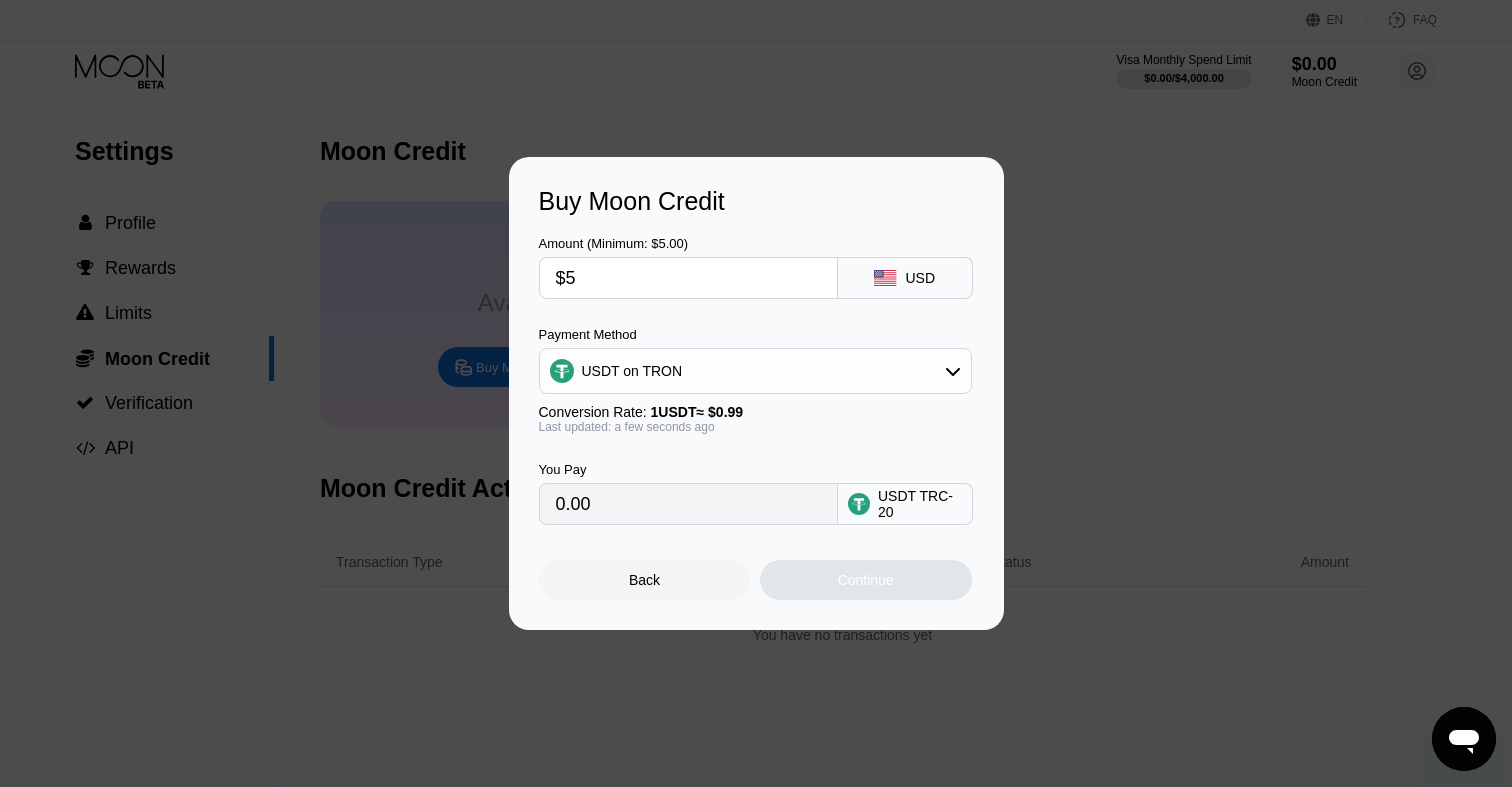 type on "5.05" 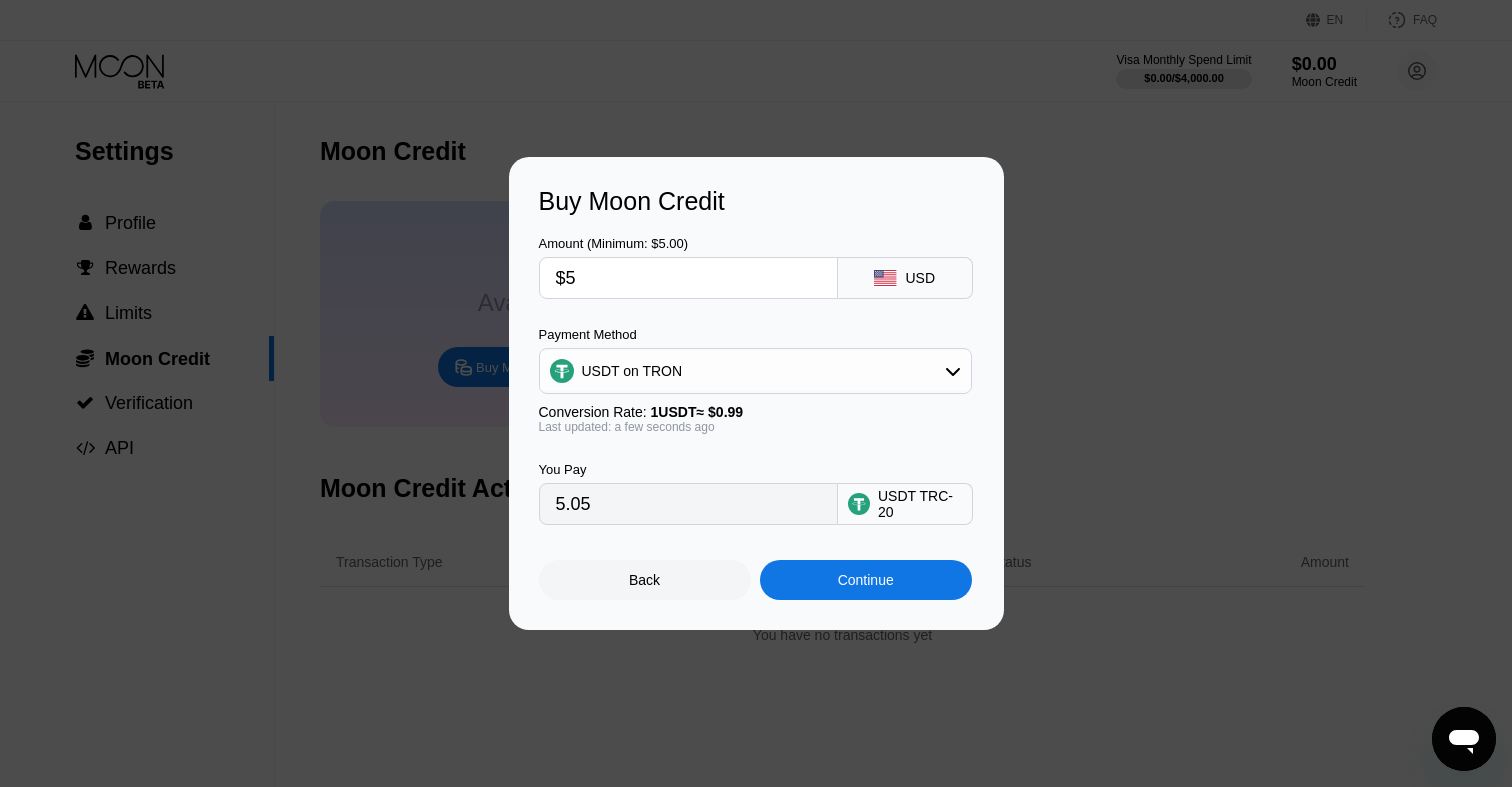type on "$5" 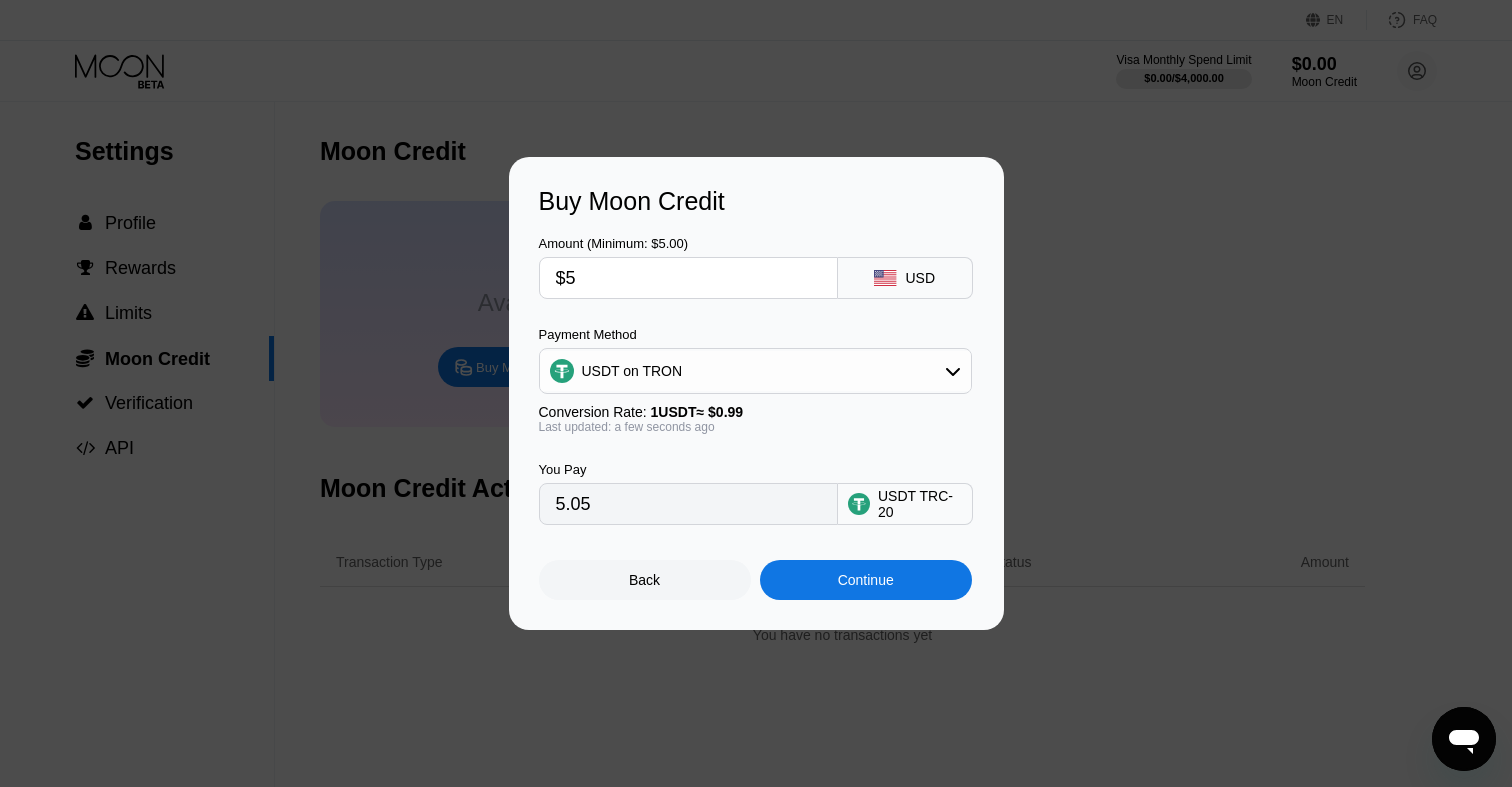 click on "Continue" at bounding box center (866, 580) 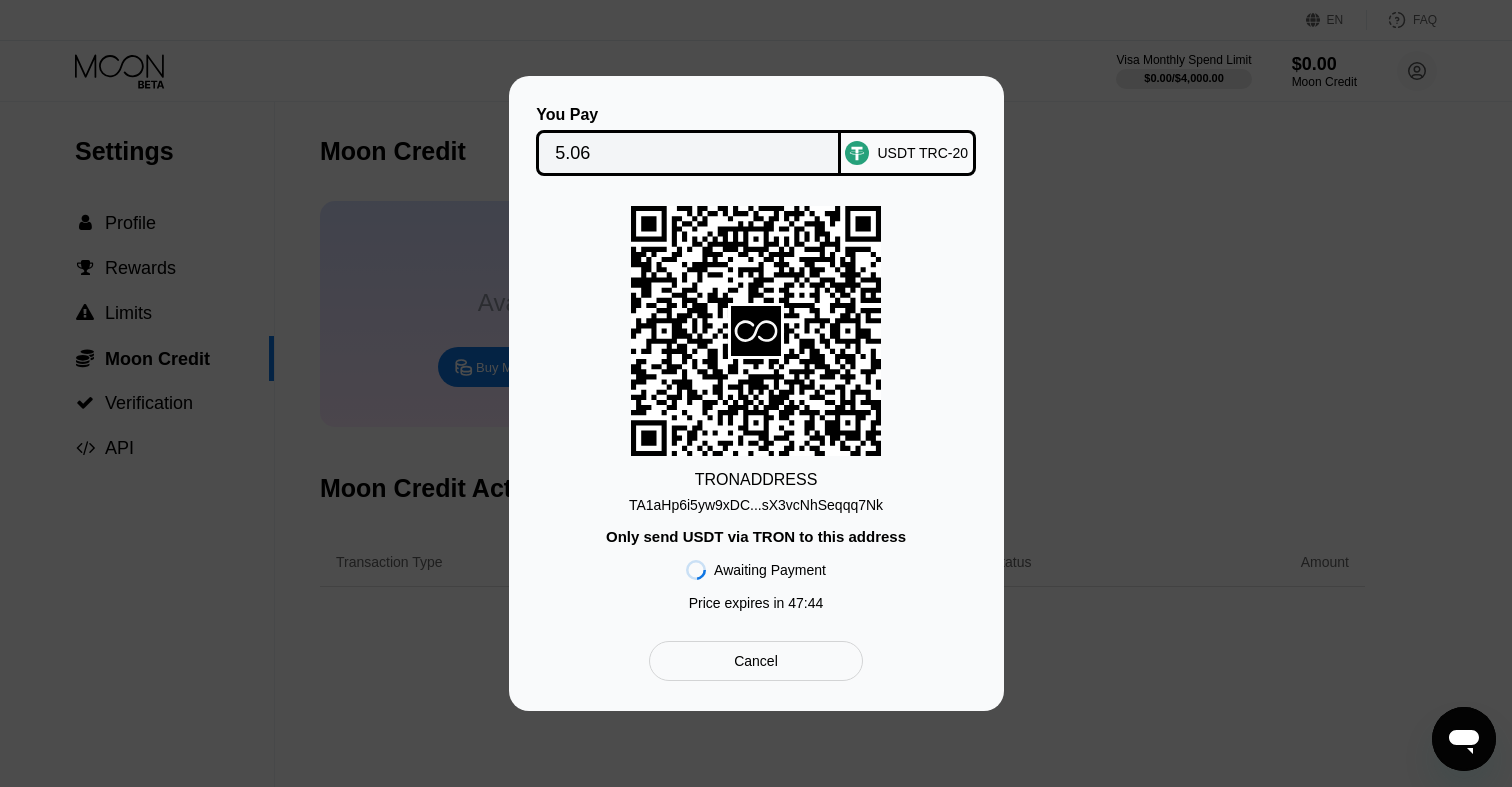 click at bounding box center (756, 393) 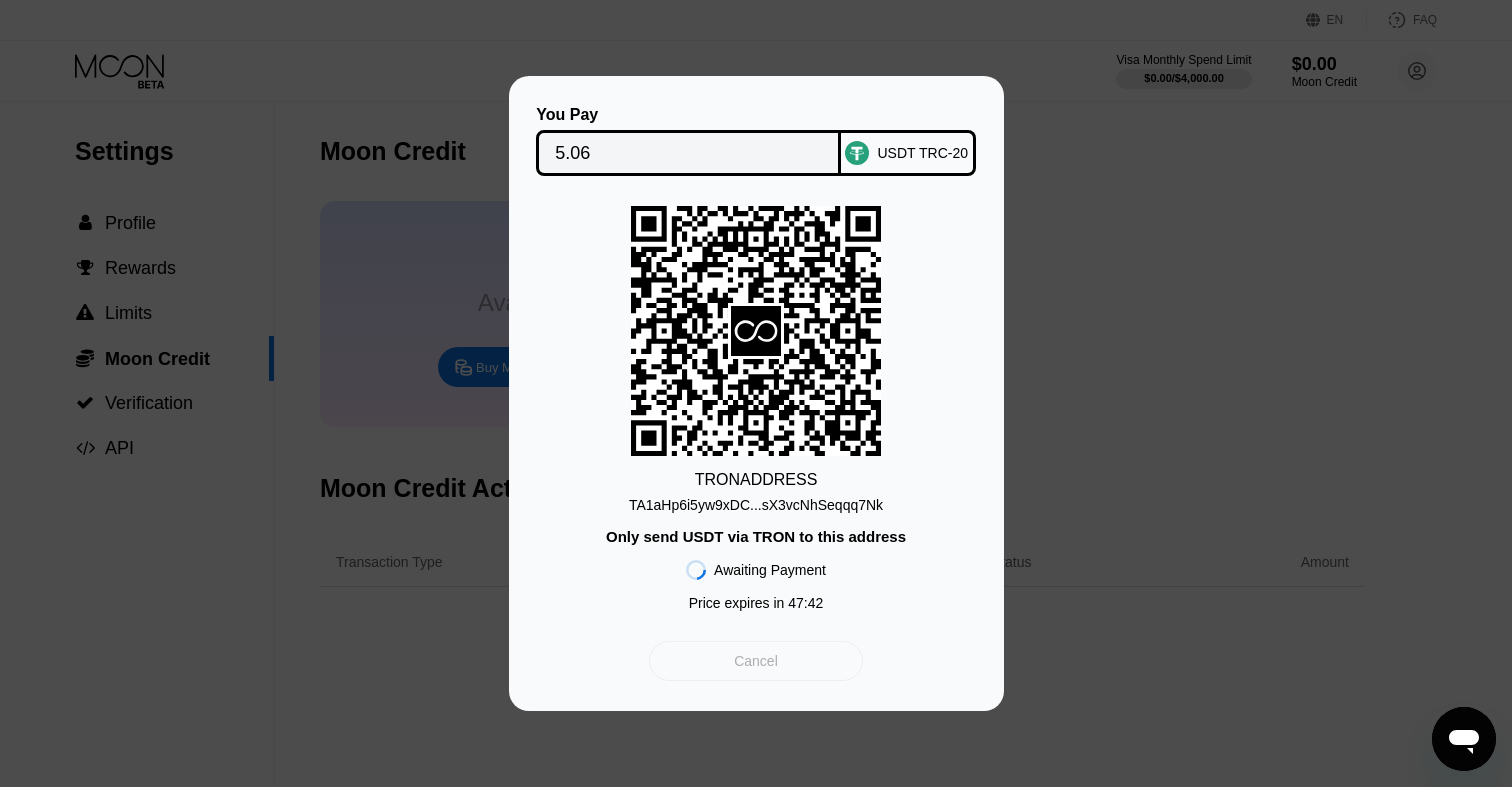 click on "Cancel" at bounding box center (755, 661) 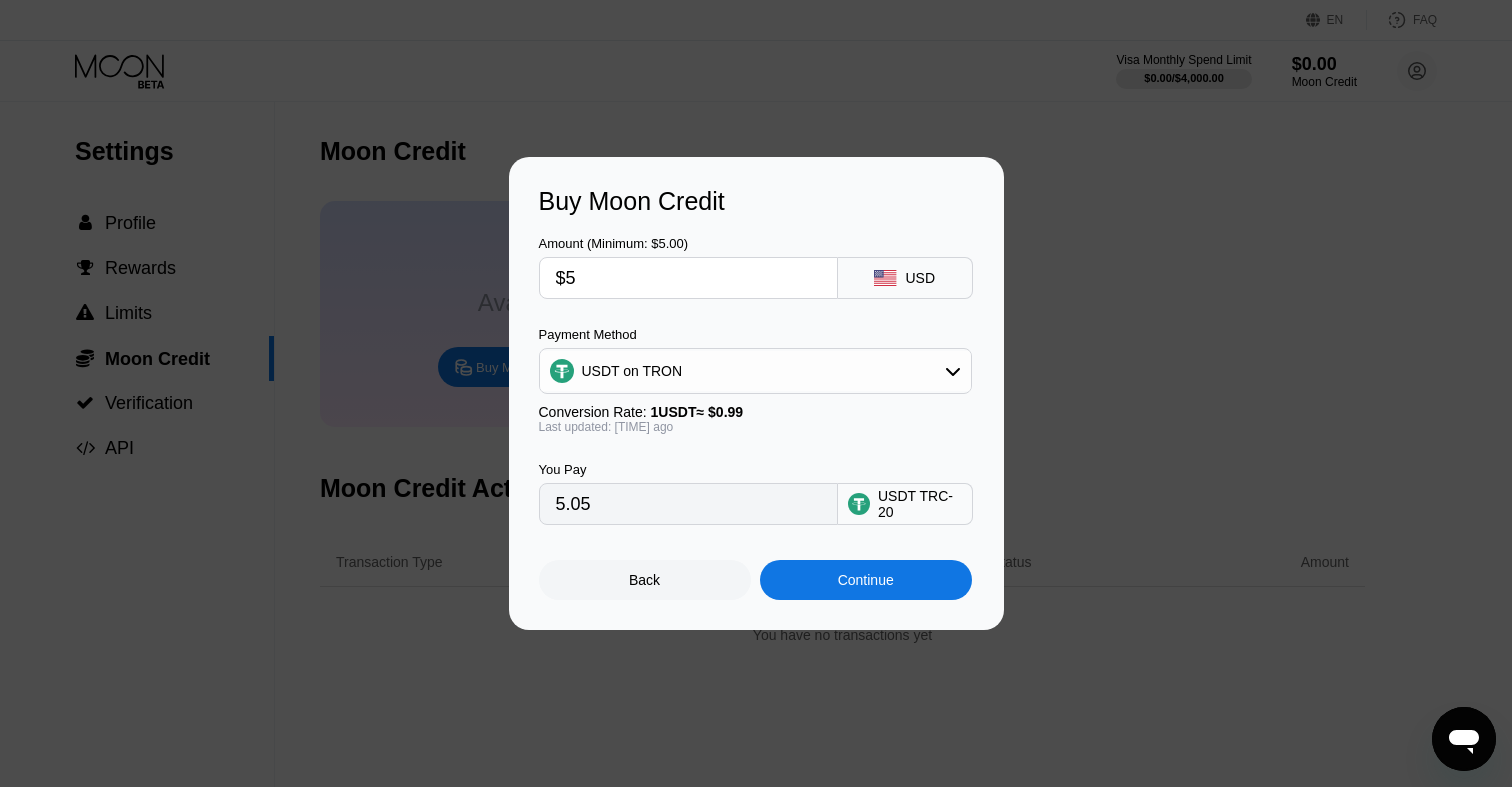 click on "USDT on TRON" at bounding box center [755, 371] 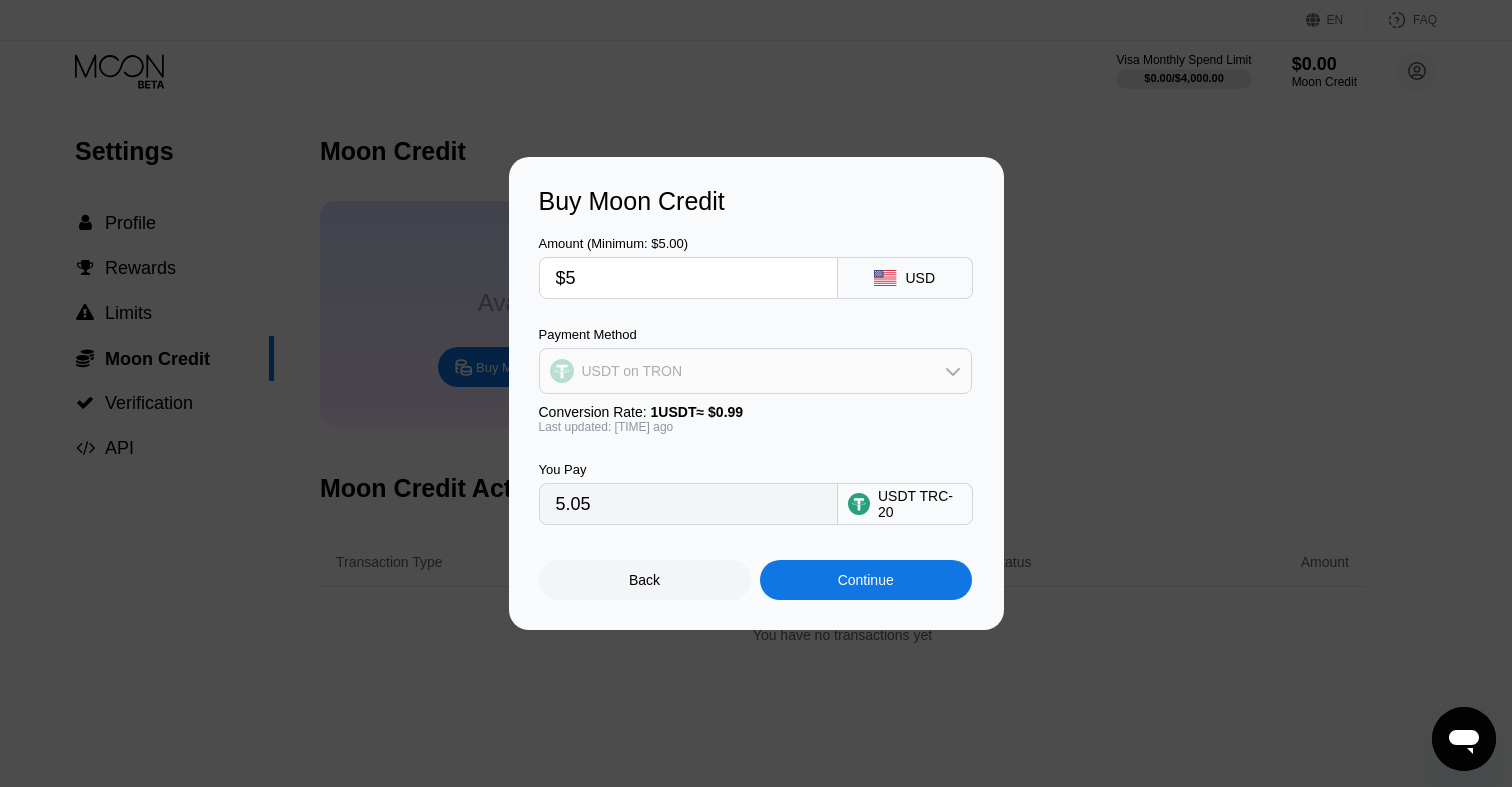 click on "USDT on TRON" at bounding box center [755, 371] 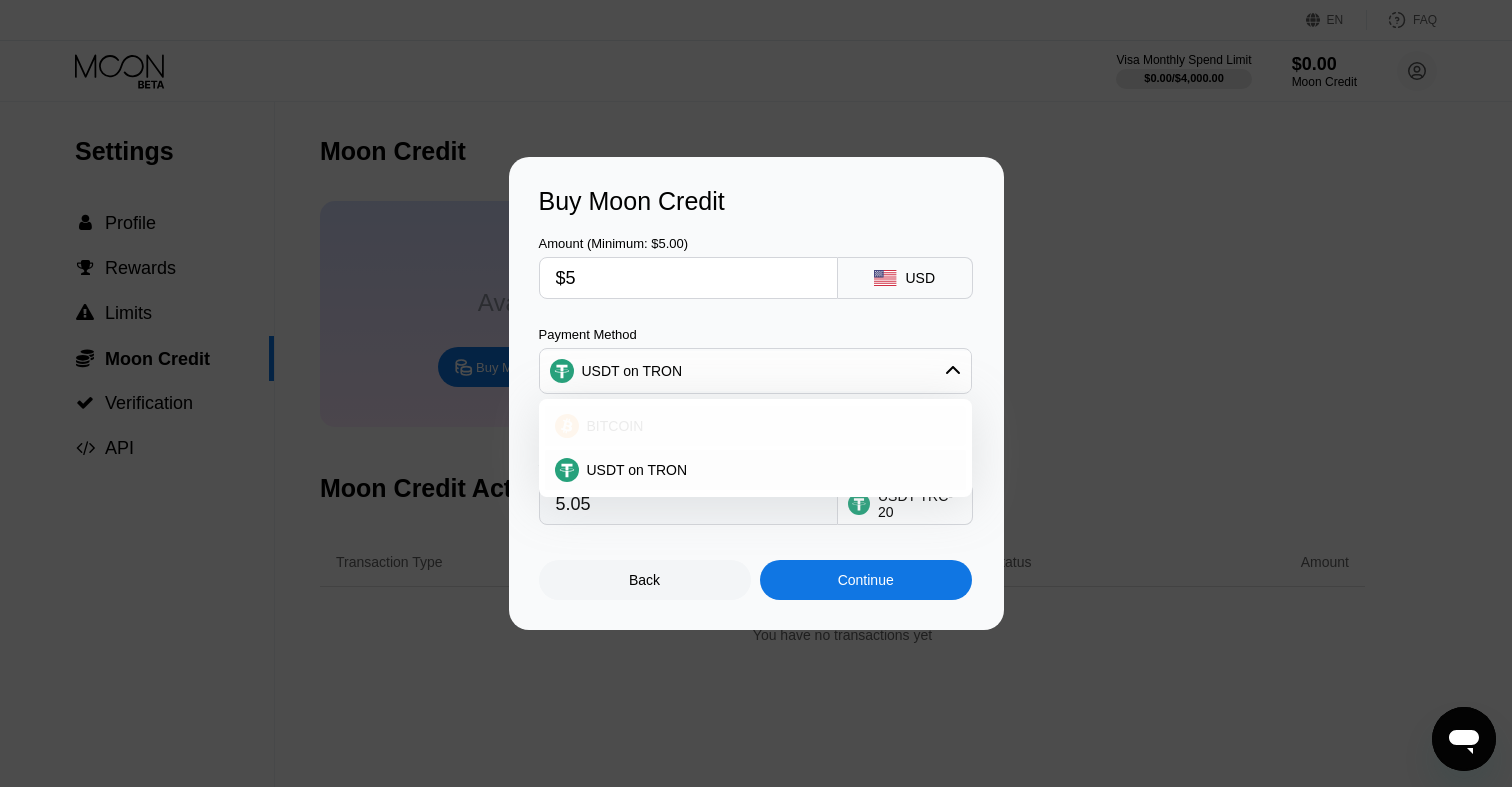 click on "BITCOIN" at bounding box center [767, 426] 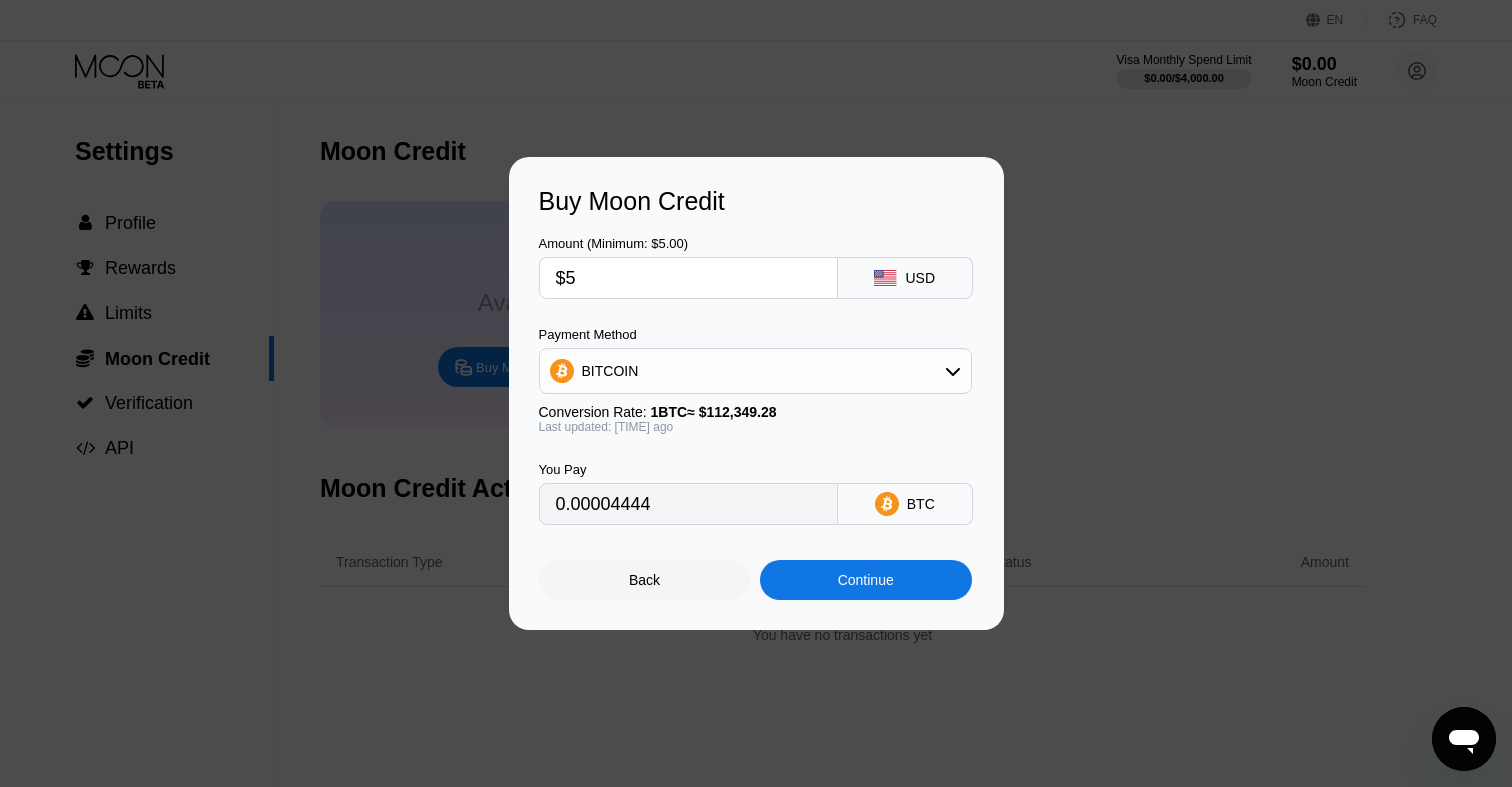 click on "1  BTC  ≈   $112,349.28" at bounding box center [714, 412] 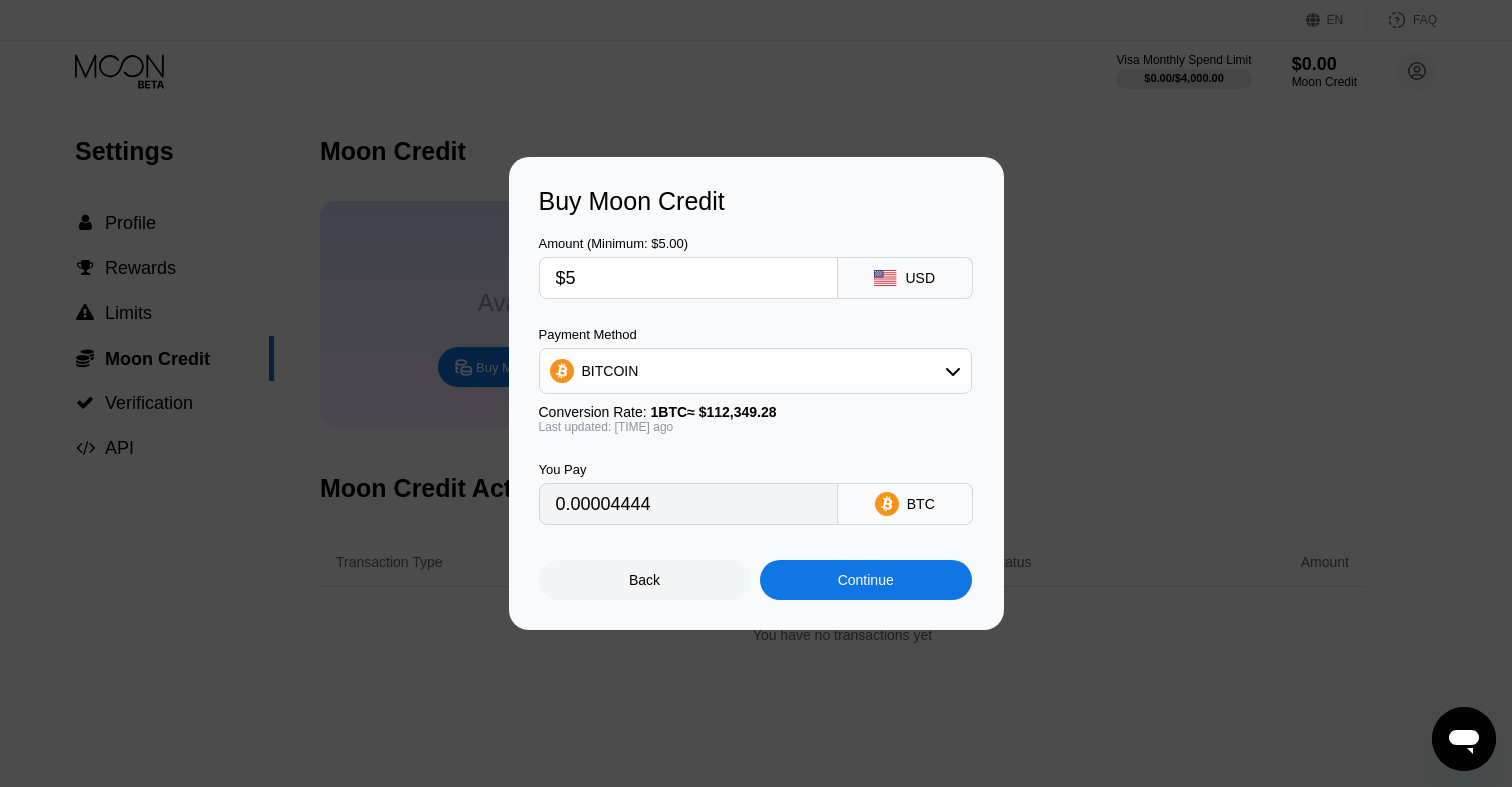 click on "Buy Moon Credit Amount (Minimum: $5.00) $5 USD Payment Method BITCOIN Conversion Rate:   1  BTC  ≈   $112,349.28 Last updated:   12 minutes ago You Pay 0.00004444 BTC Back Continue" at bounding box center (756, 393) 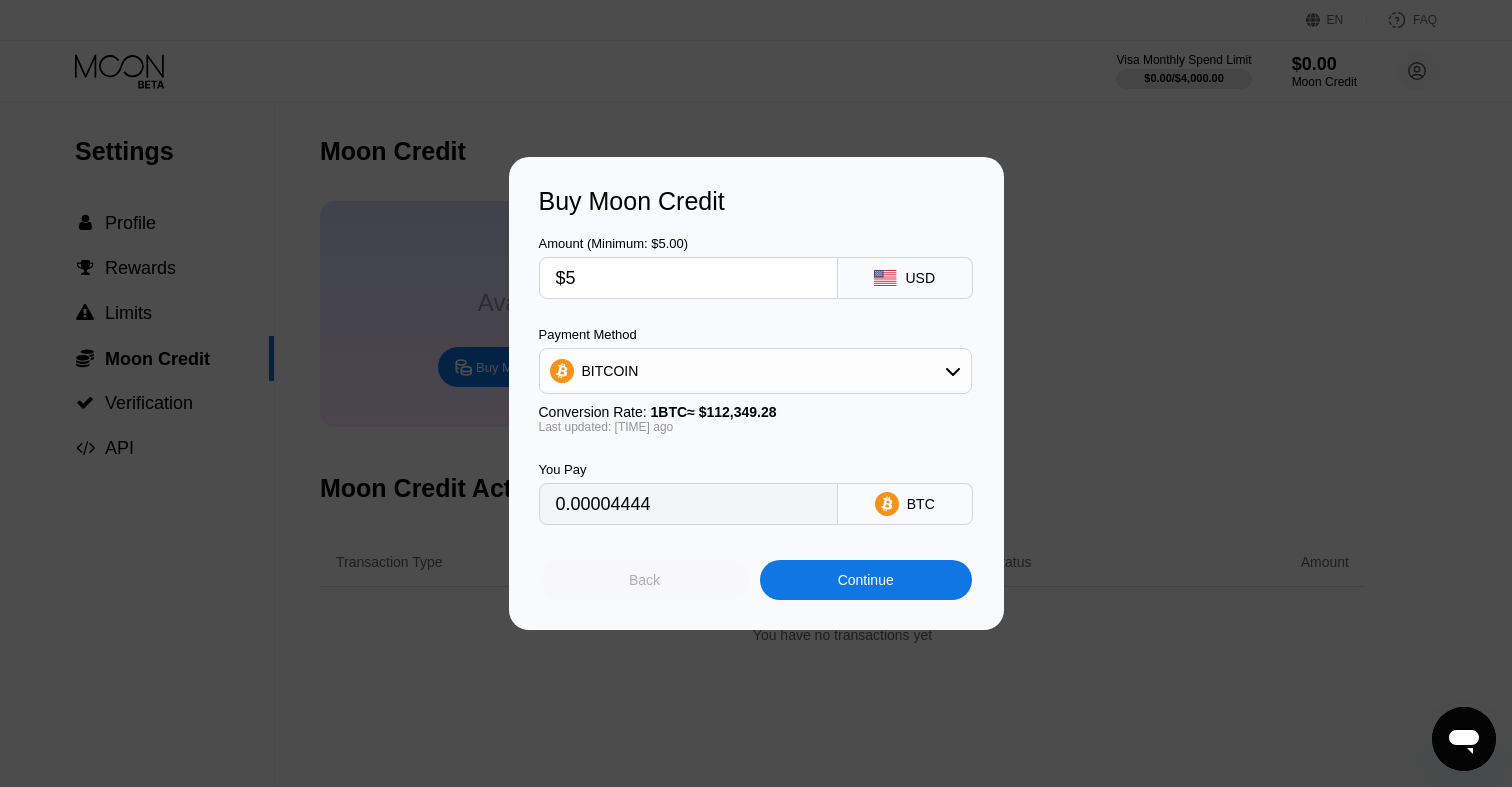click on "Back" at bounding box center [645, 580] 